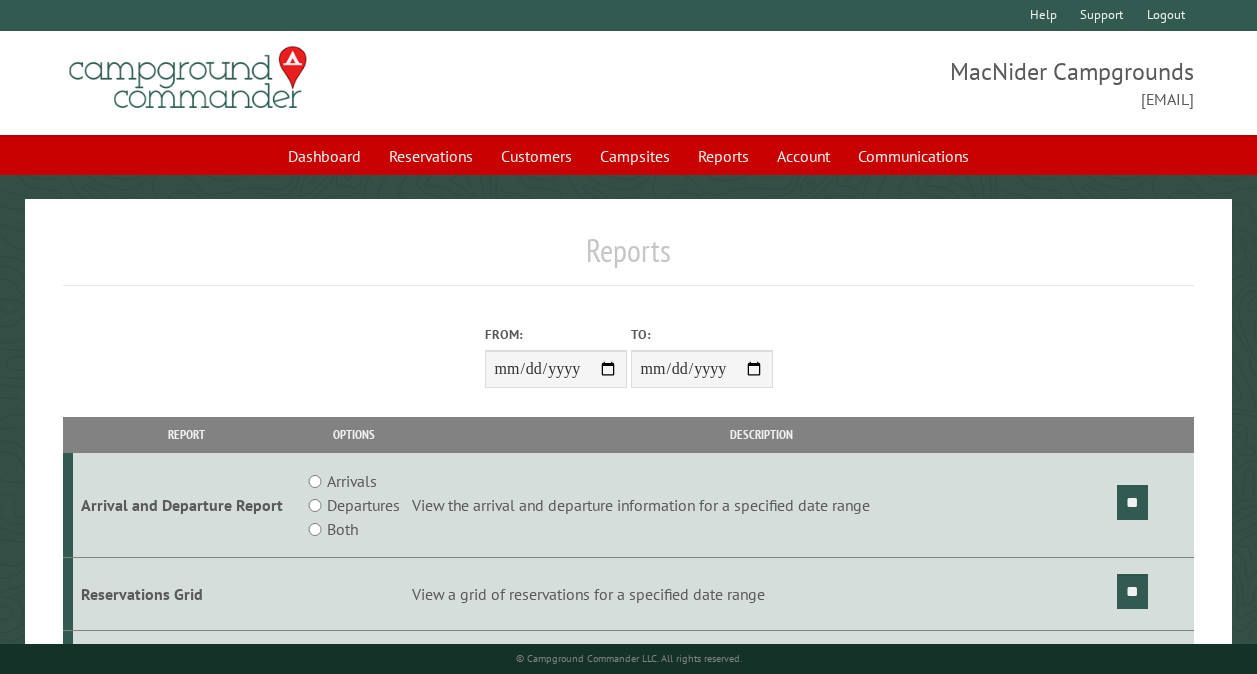 scroll, scrollTop: 0, scrollLeft: 0, axis: both 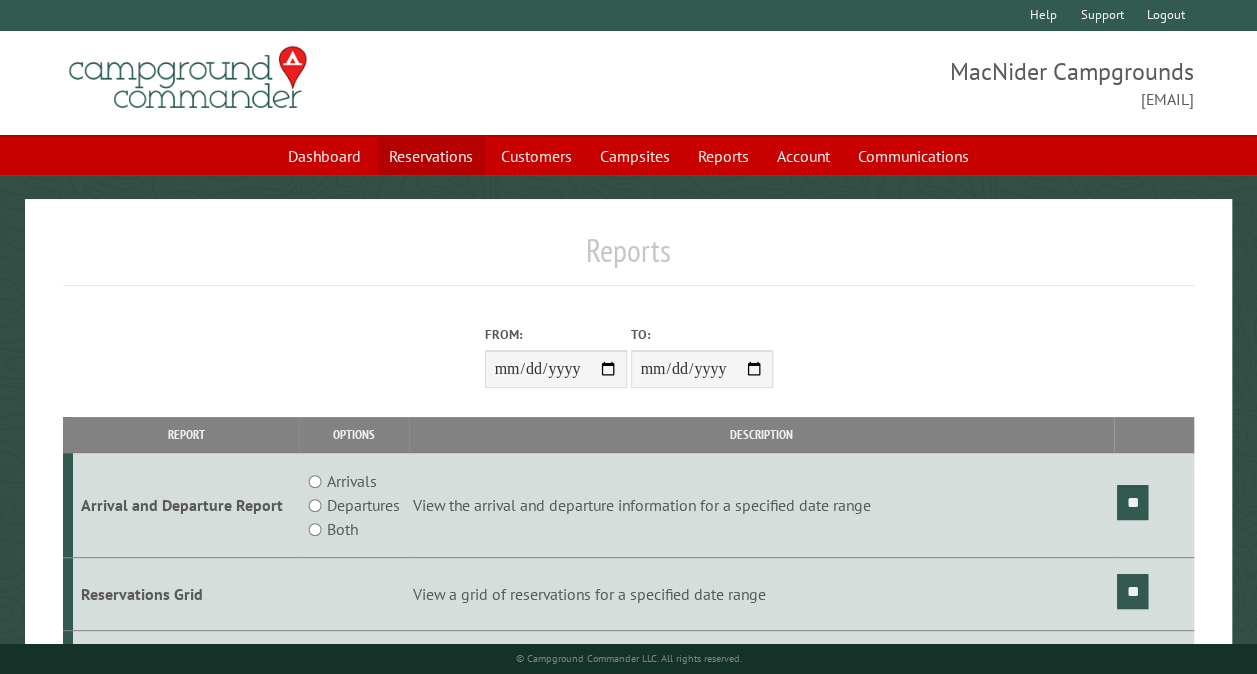 click on "Reservations" at bounding box center [431, 156] 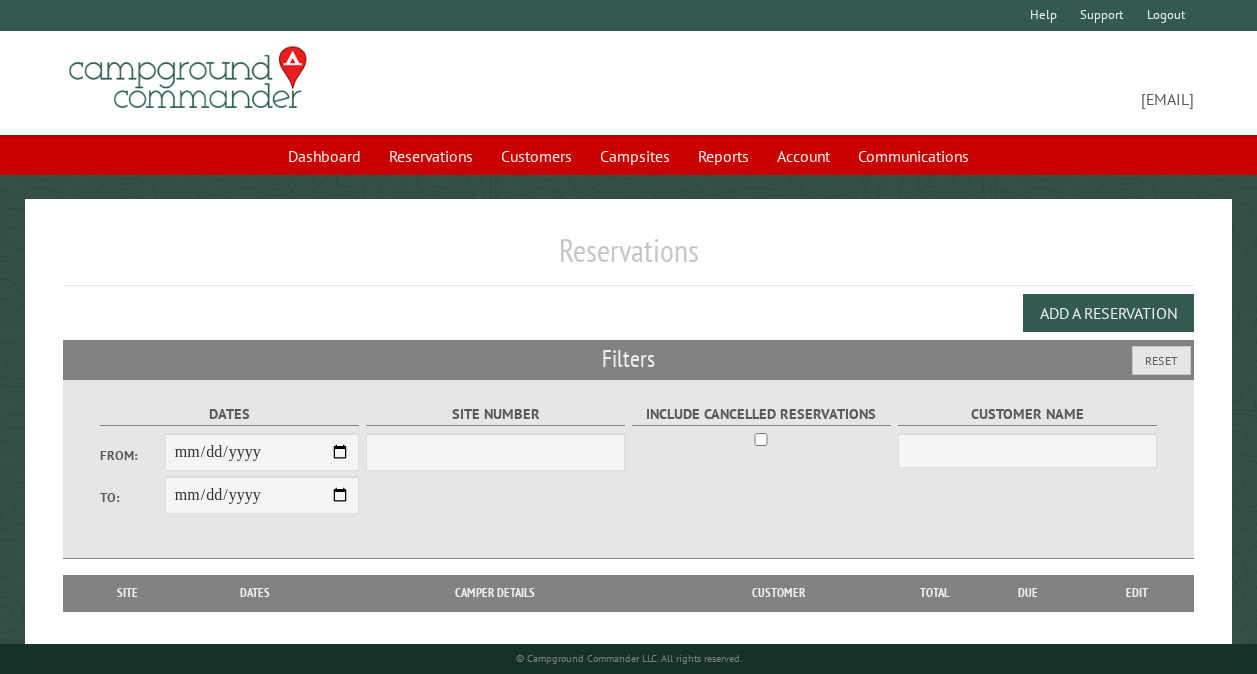 scroll, scrollTop: 0, scrollLeft: 0, axis: both 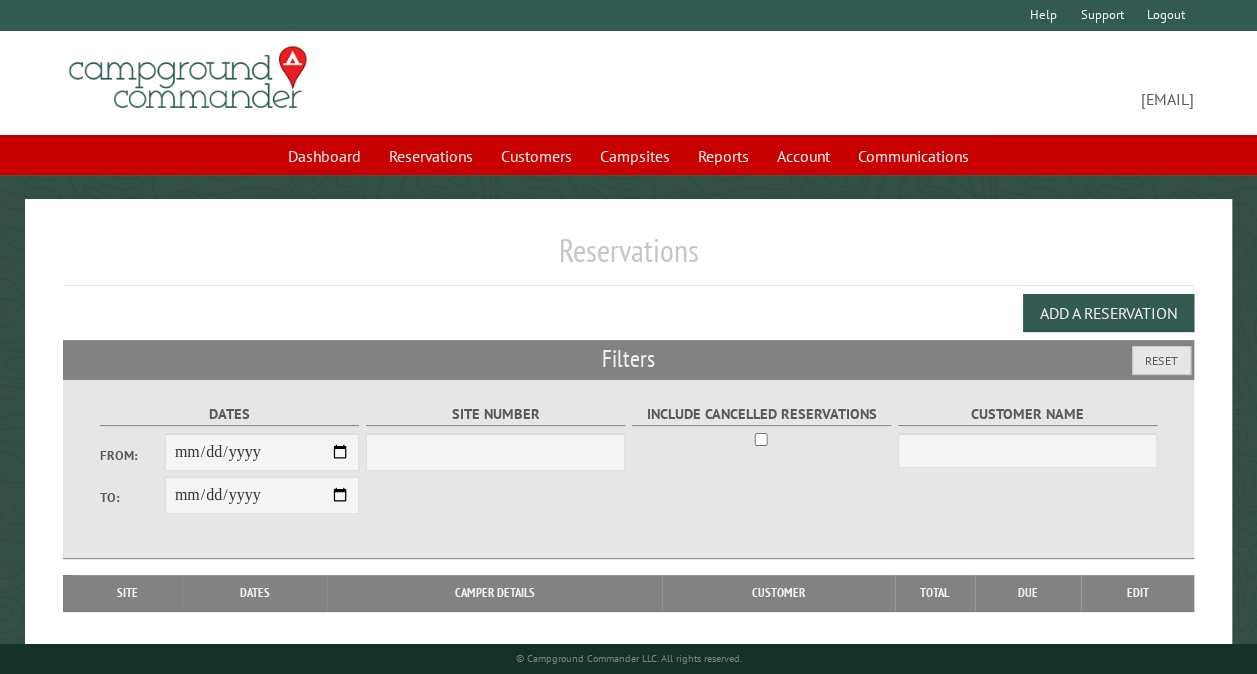 click on "From:" at bounding box center [262, 452] 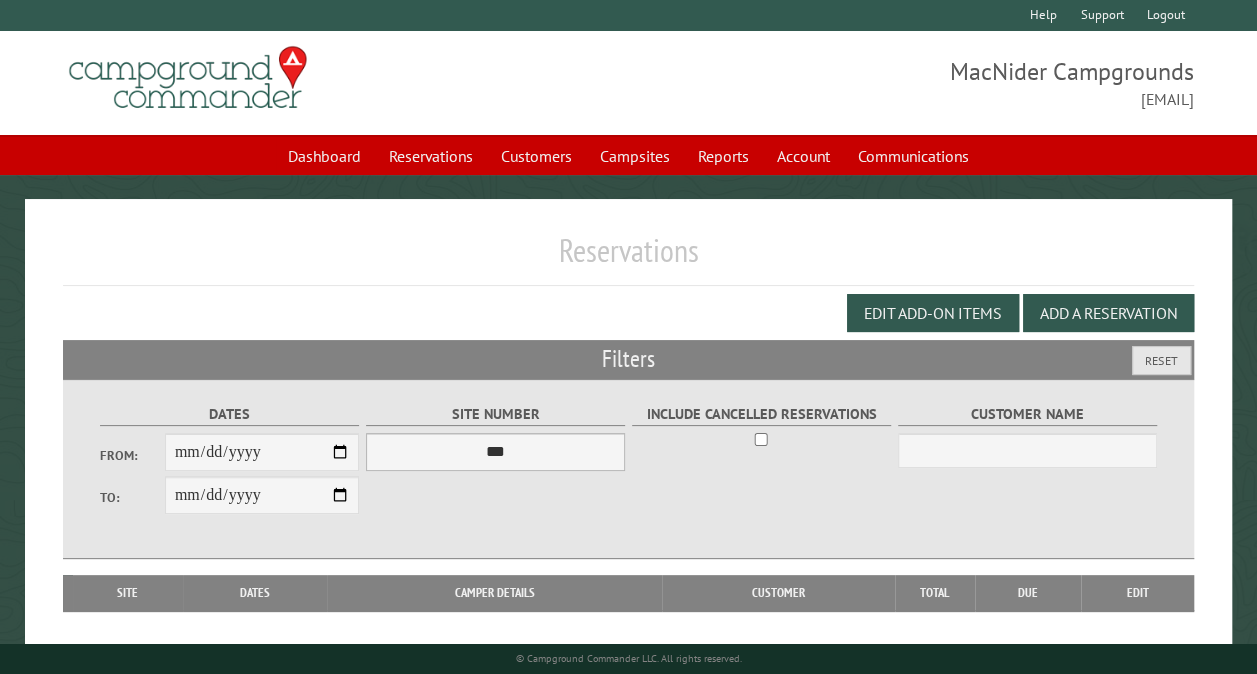 type on "**********" 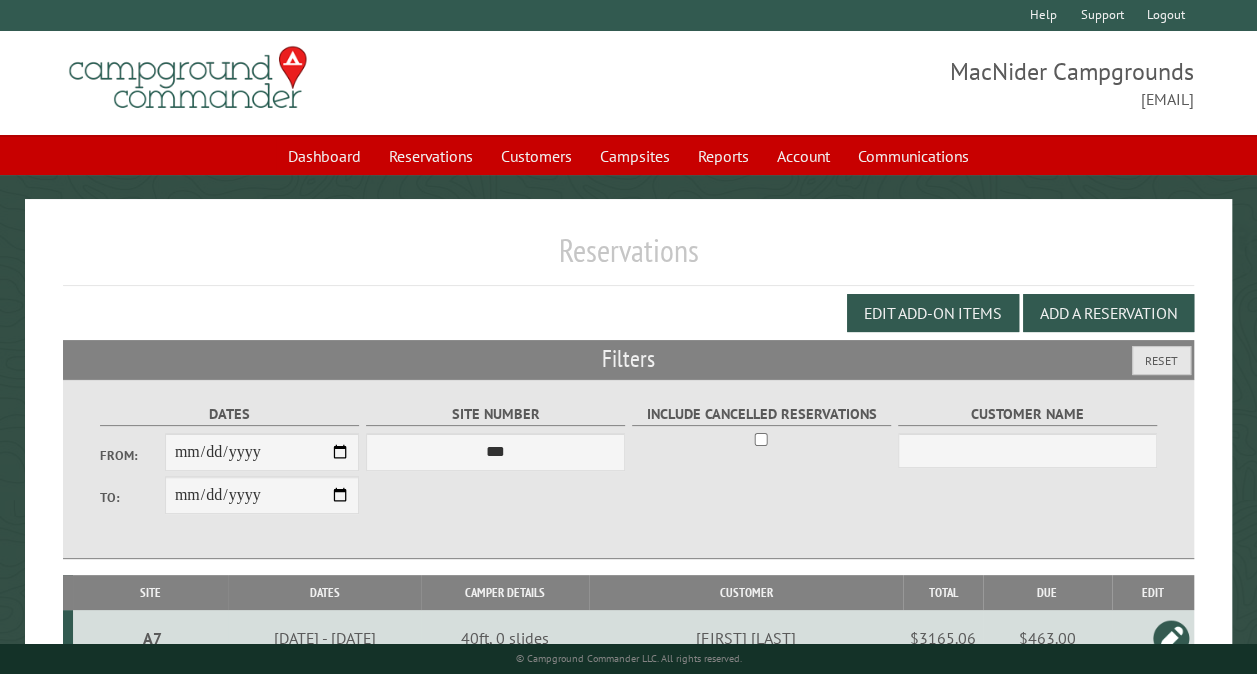 scroll, scrollTop: 1768, scrollLeft: 0, axis: vertical 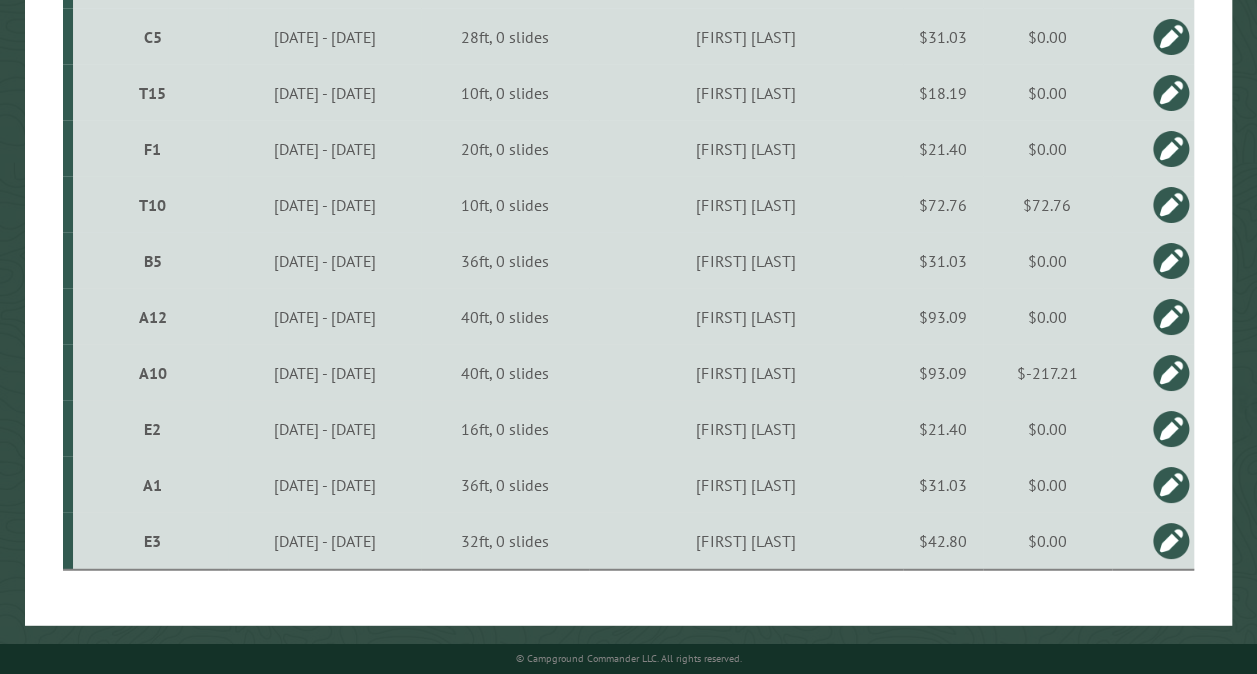 click on "T10" at bounding box center (153, 205) 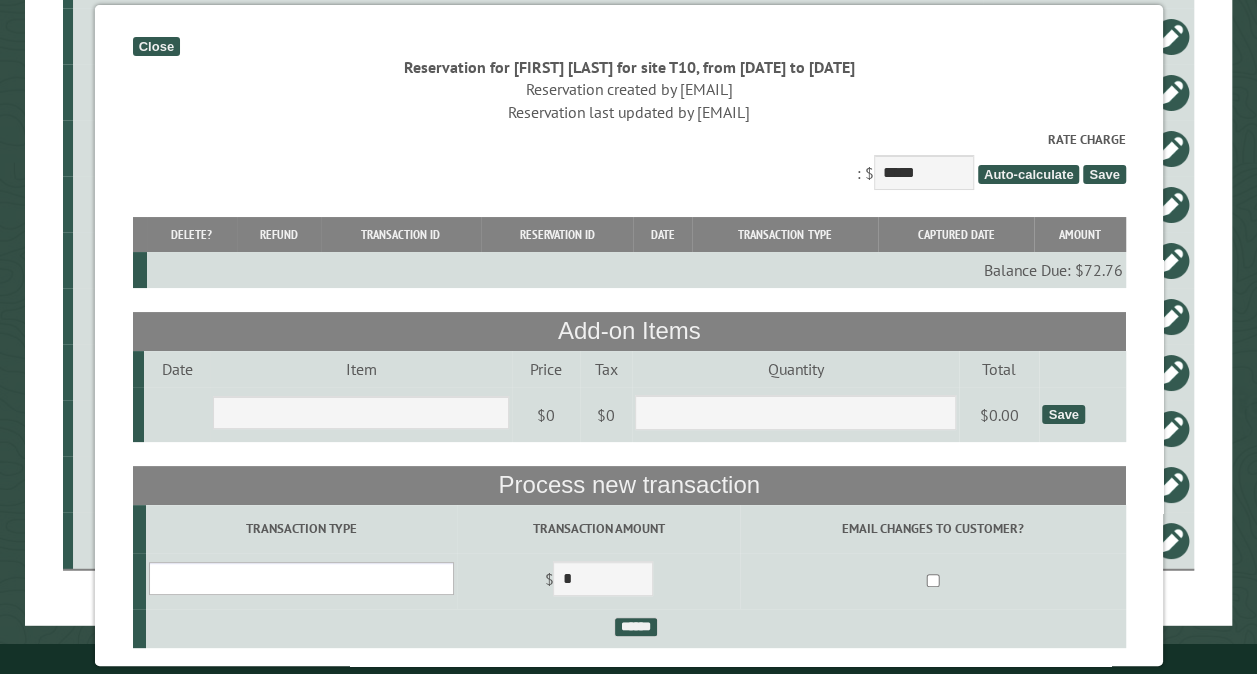click on "**********" at bounding box center [300, 578] 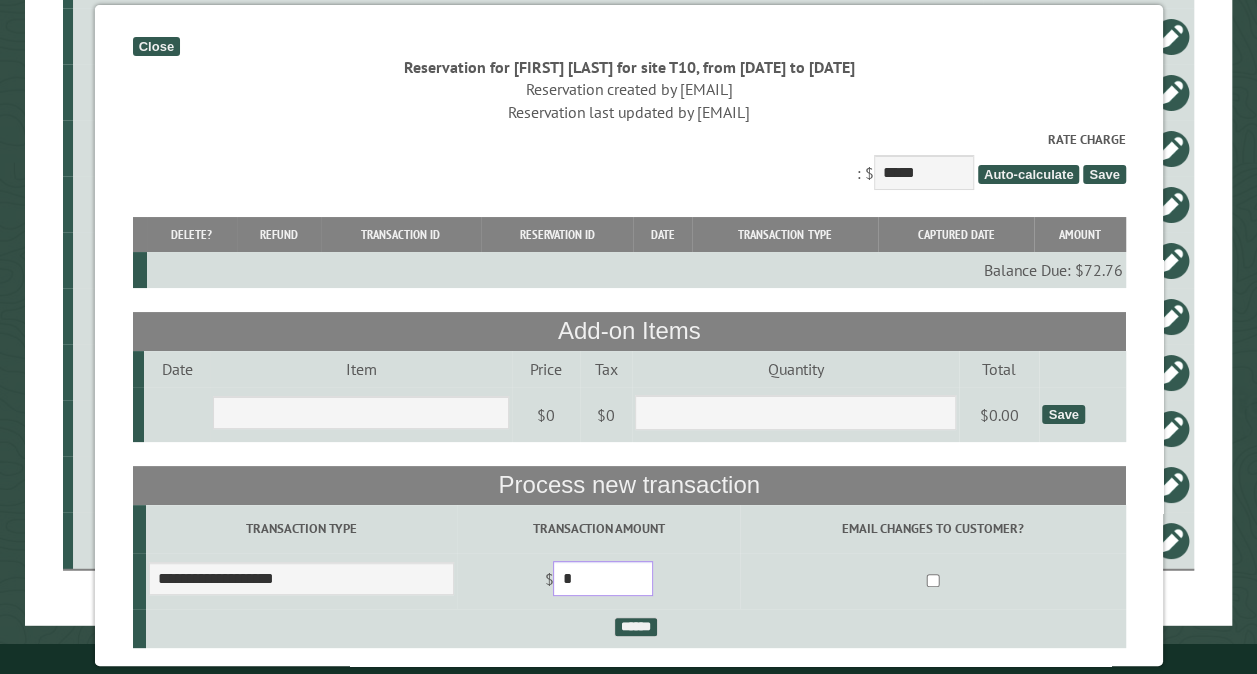 click on "*" at bounding box center (603, 578) 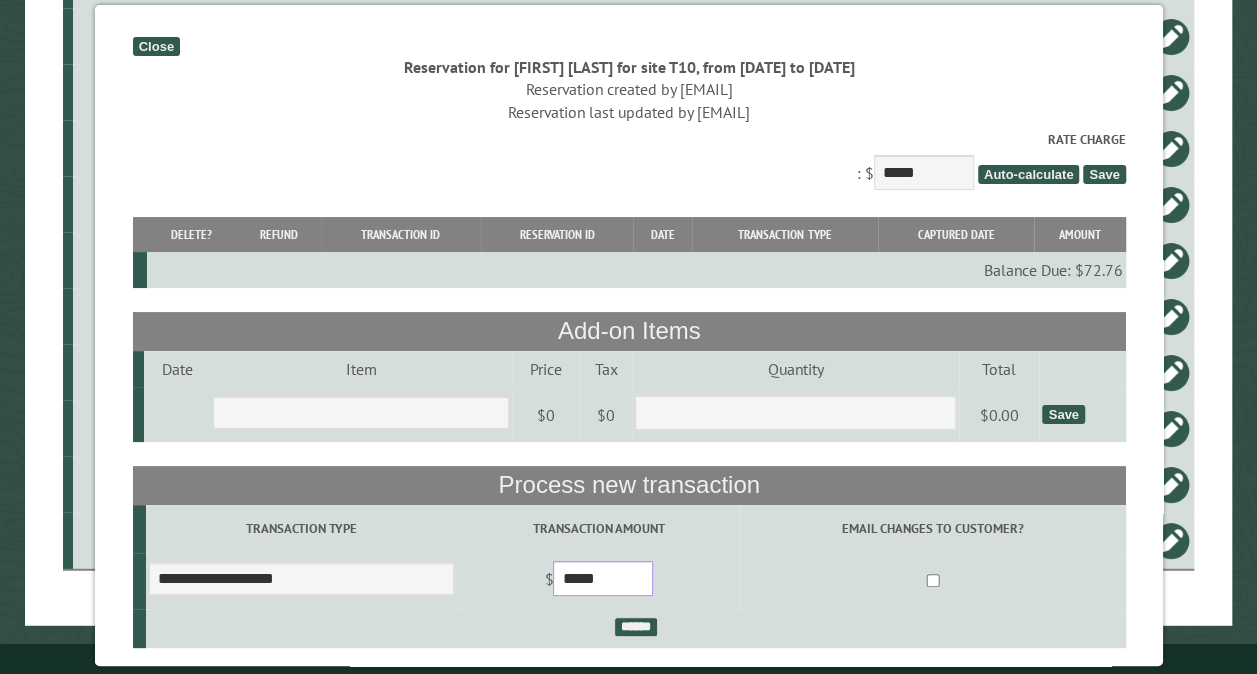 type on "*****" 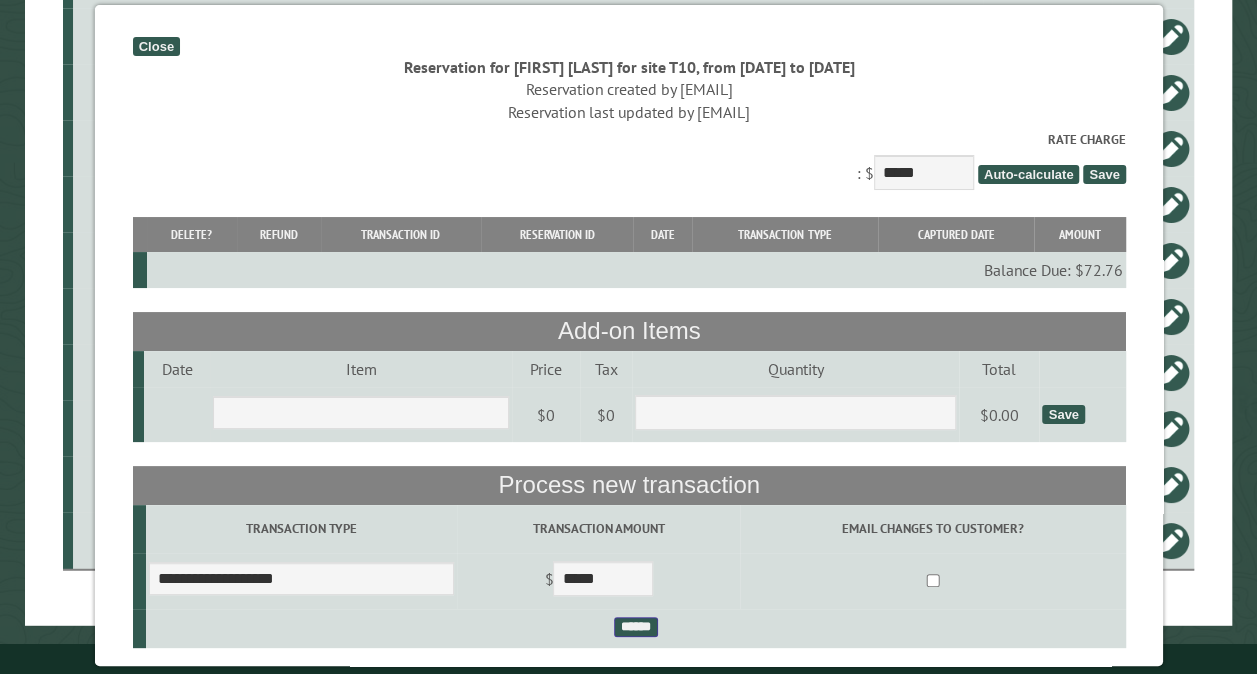 click on "******" at bounding box center (635, 627) 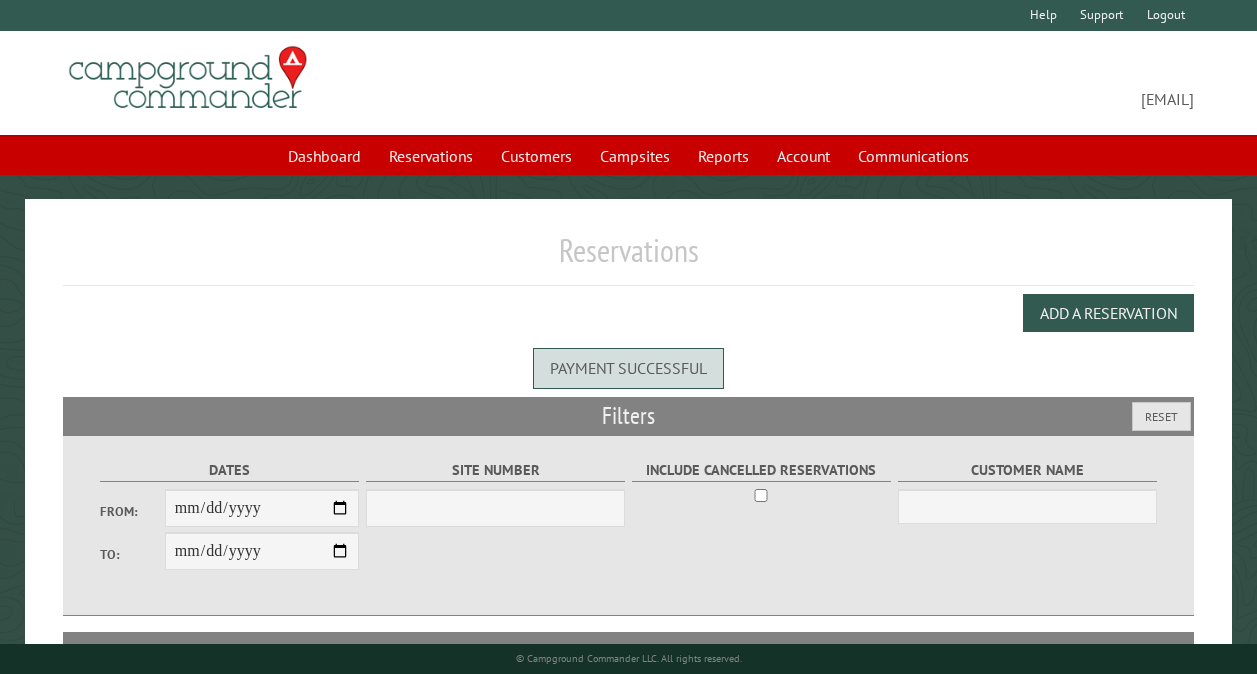 scroll, scrollTop: 0, scrollLeft: 0, axis: both 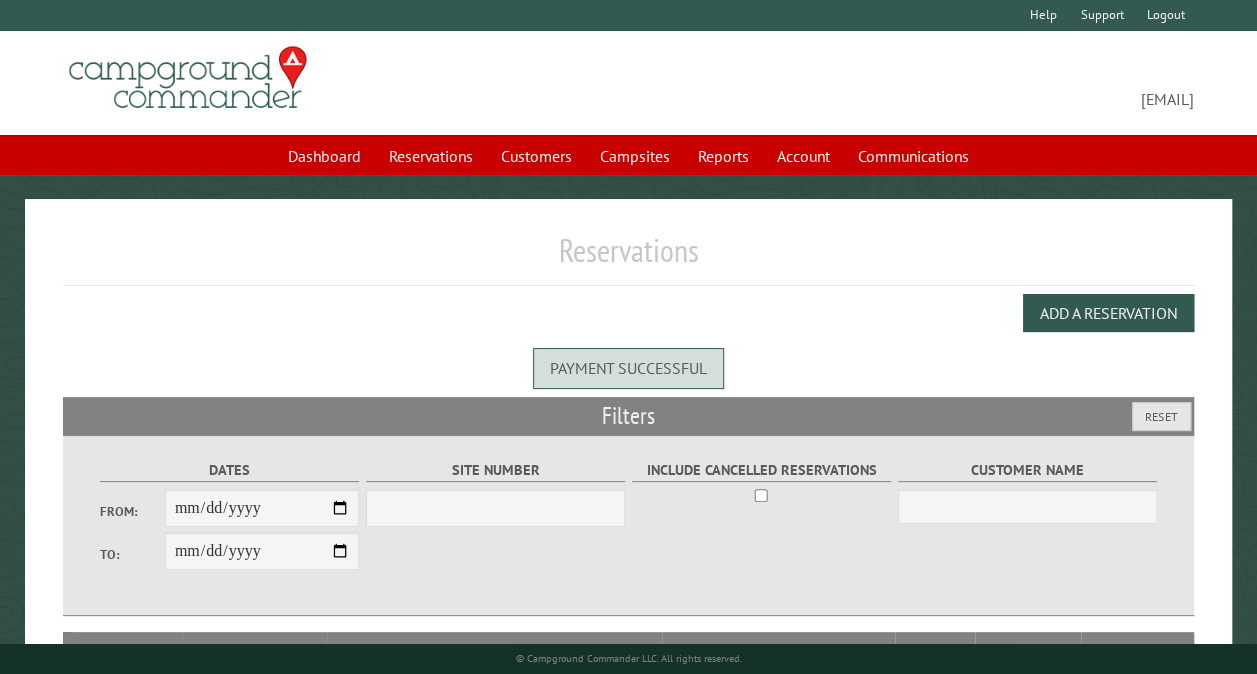 select on "***" 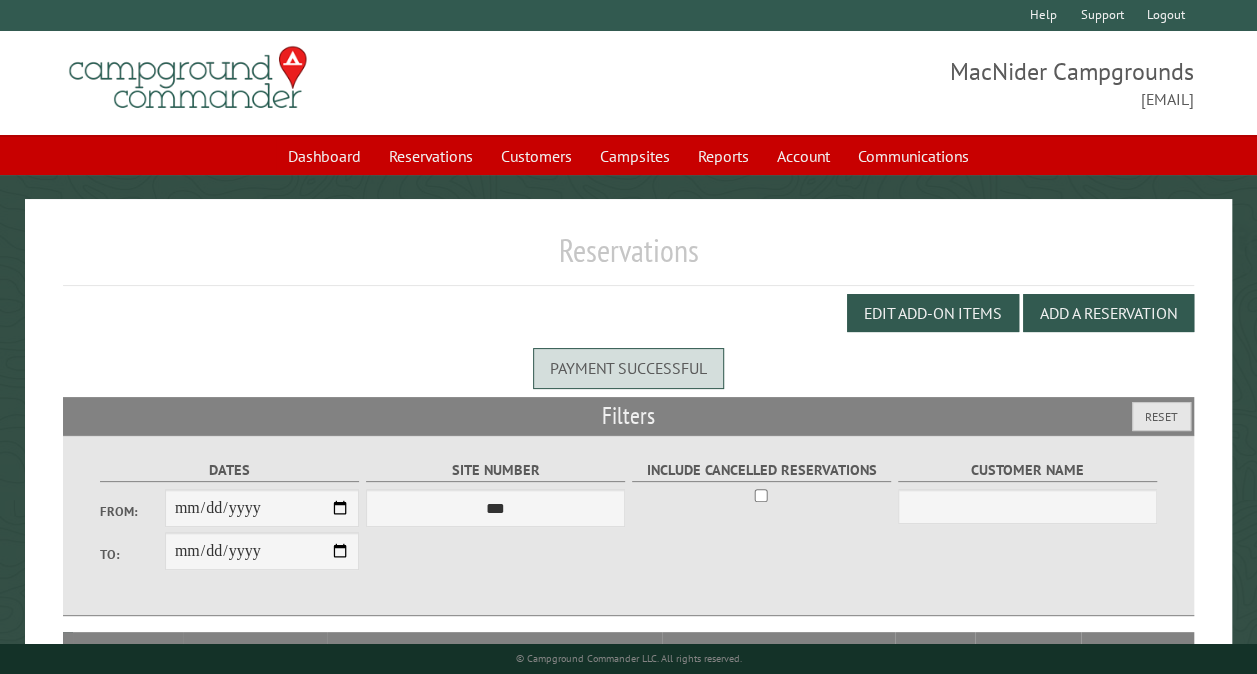 click on "From:" at bounding box center (262, 508) 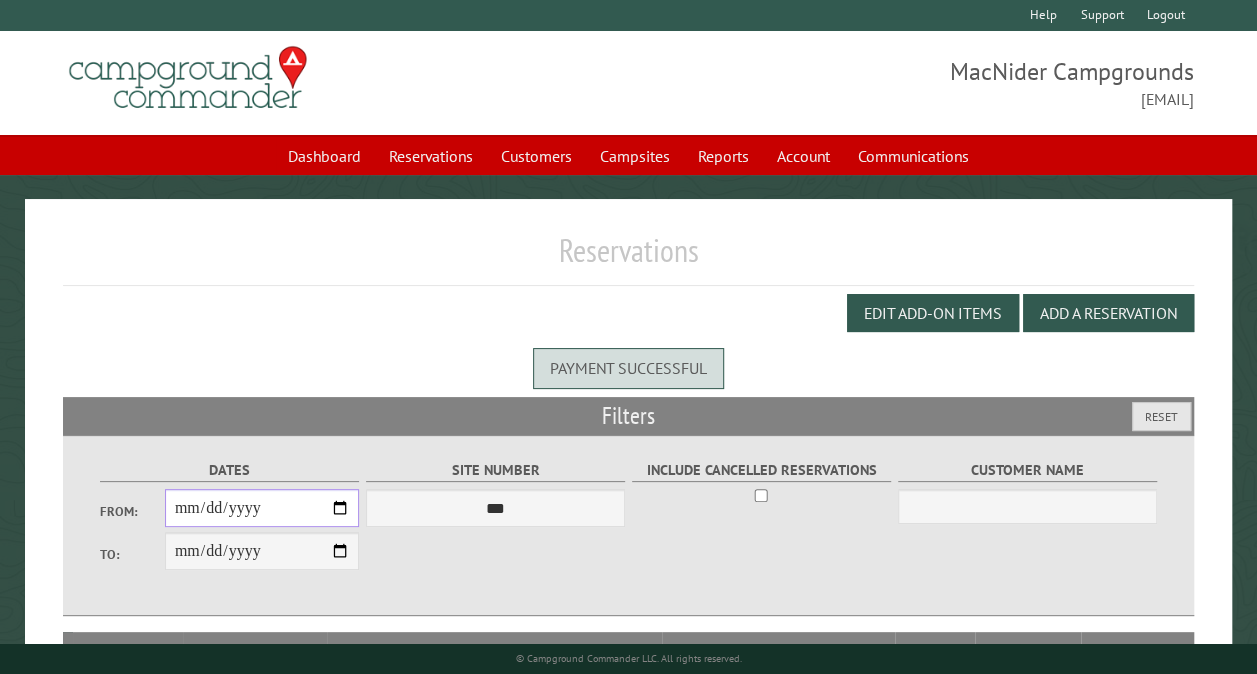 type on "**********" 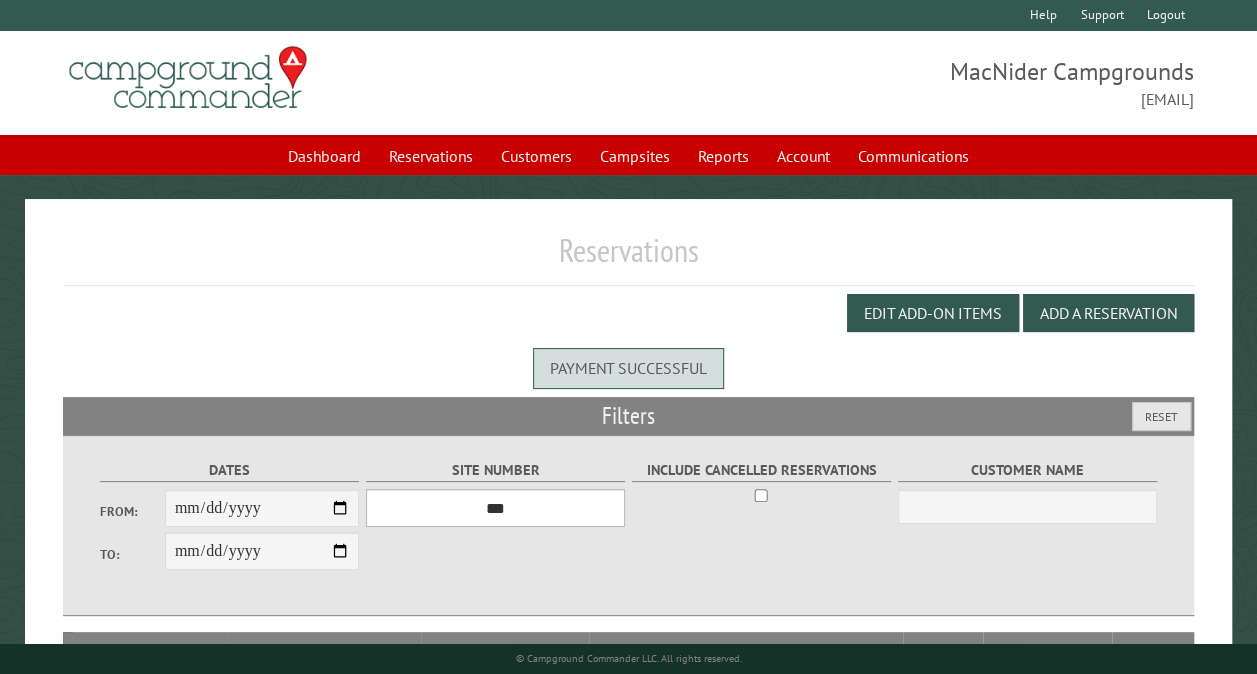 click on "*** ** ** ** ** ** ** ** ** ** *** *** *** *** ** ** ** ** ** ** ** ** ** *** *** ** ** ** ** ** ** ********* ** ** ** ** ** ** ** ** ** *** *** *** *** *** *** ** ** ** ** ** ** ** ** ** *** *** *** *** *** *** ** ** ** ** ** ** ** ** ** ** ** ** ** ** ** ** ** ** ** ** ** ** ** ** *** *** *** *** *** ***" at bounding box center [495, 508] 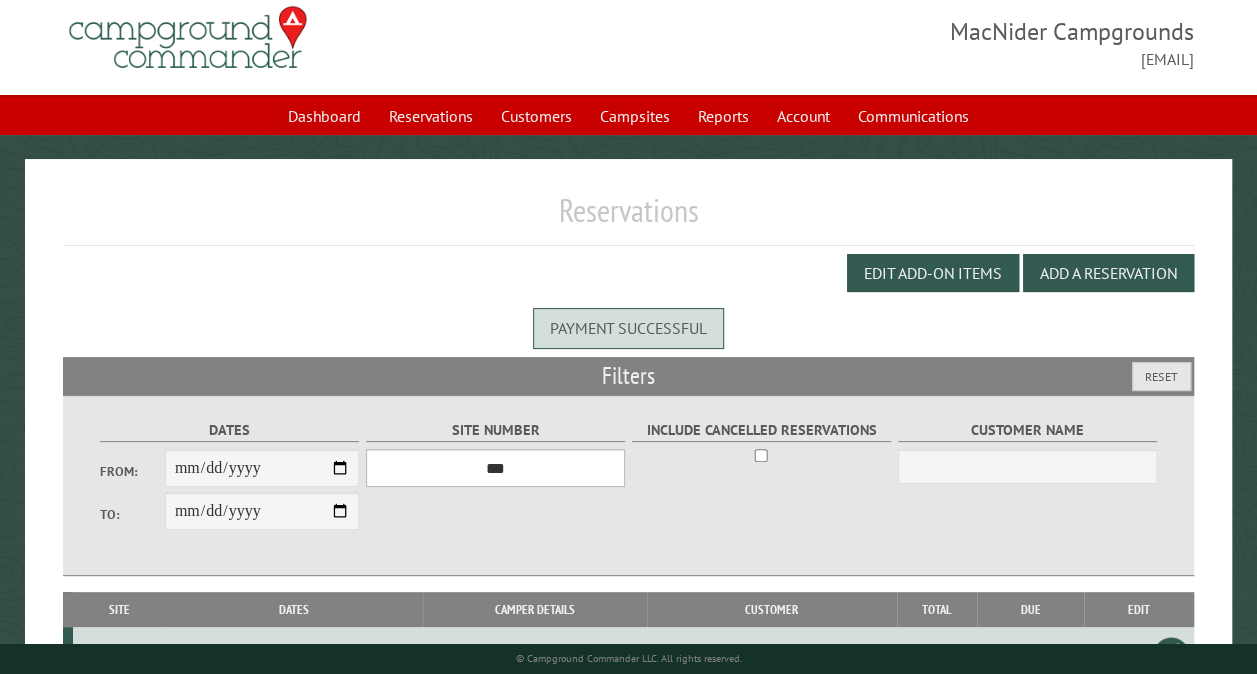 scroll, scrollTop: 154, scrollLeft: 0, axis: vertical 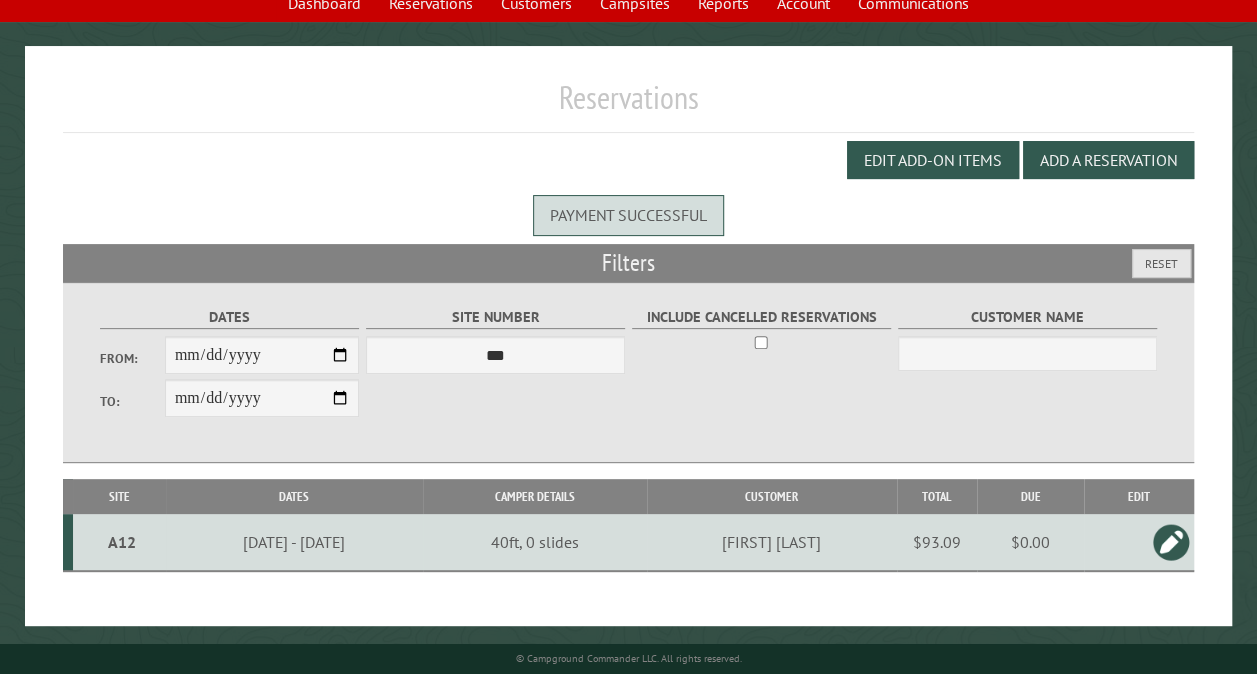 click on "A12" at bounding box center [122, 542] 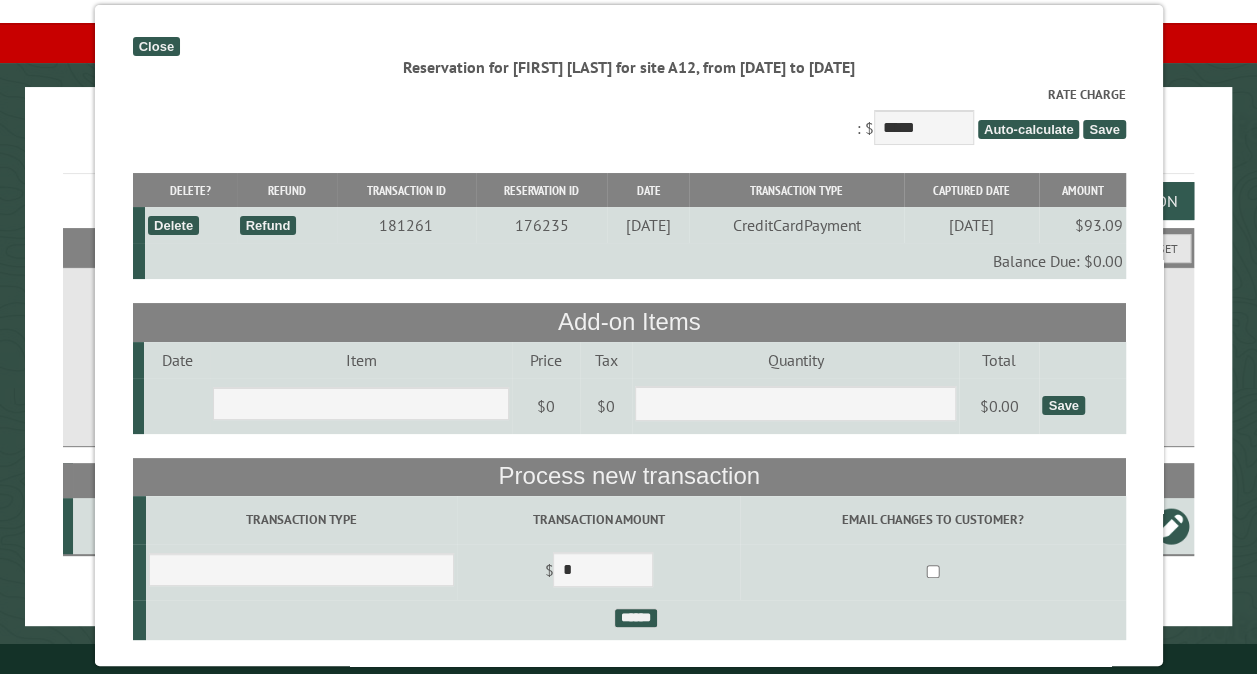 click on "**********" at bounding box center (361, 406) 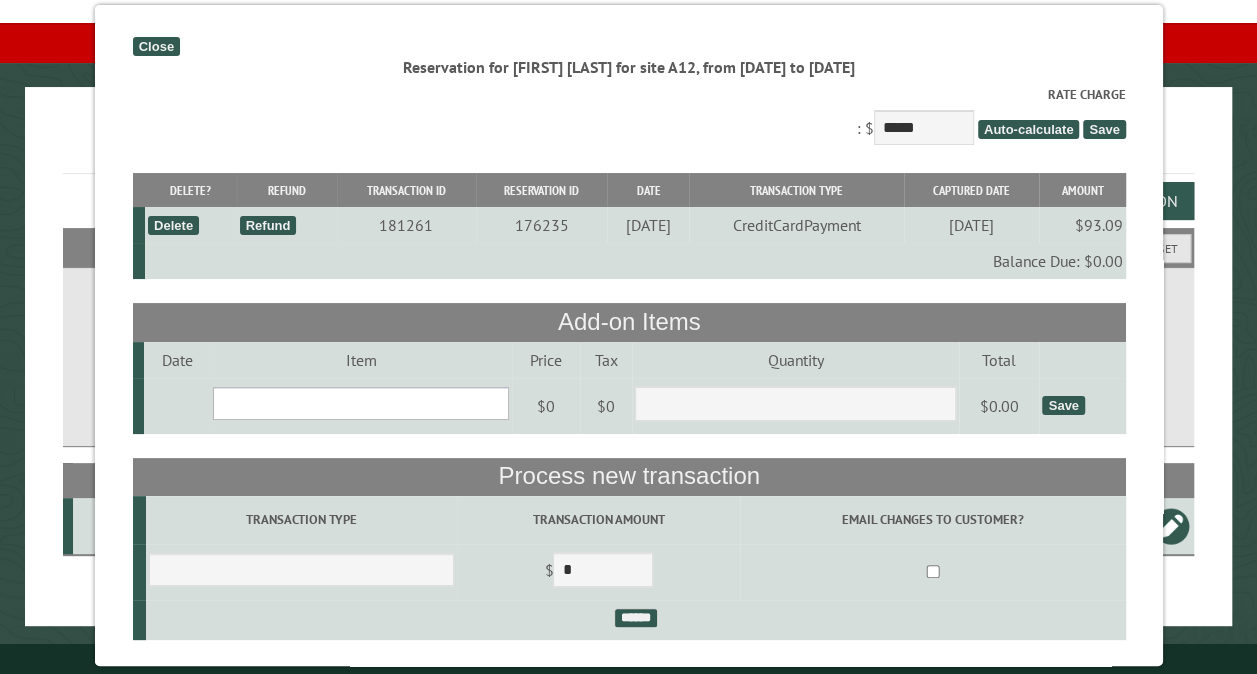 click on "**********" at bounding box center [361, 403] 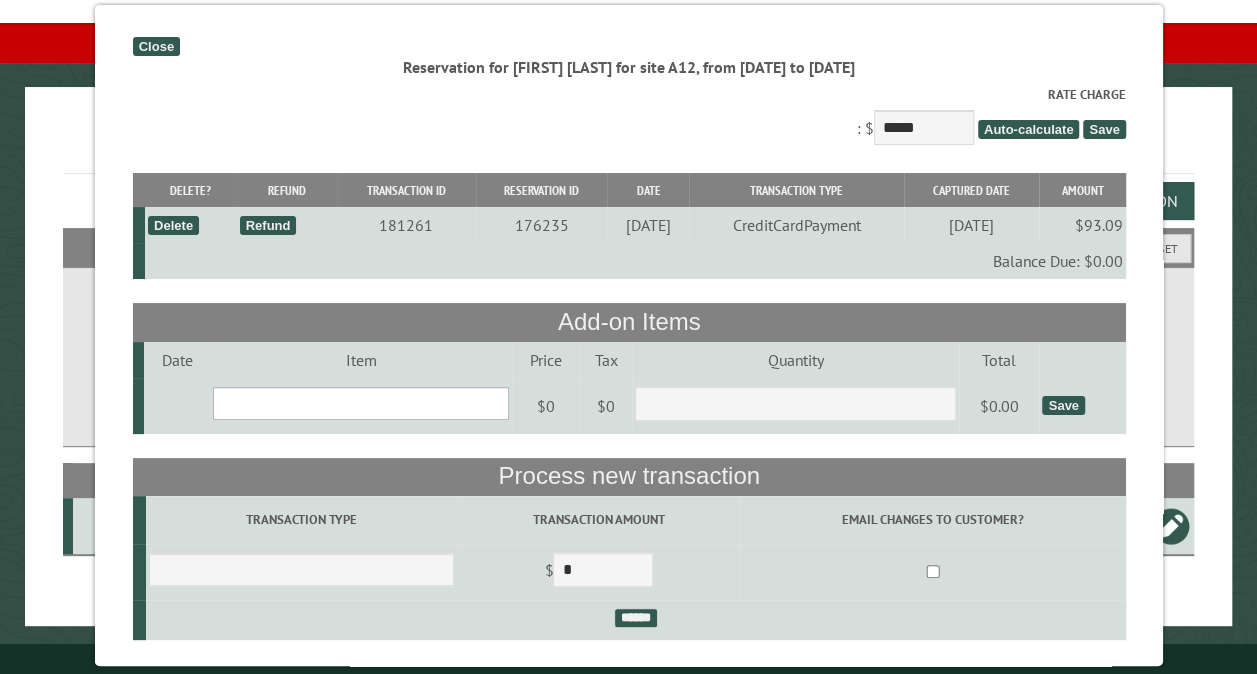 select on "***" 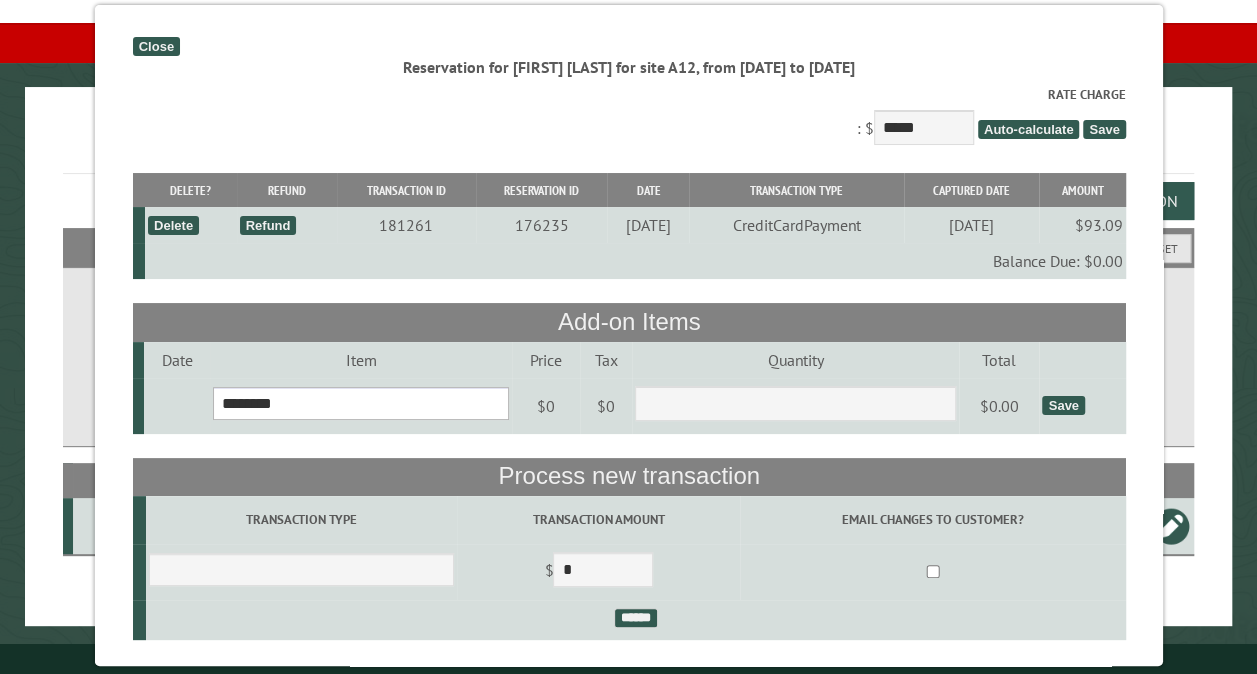 click on "**********" at bounding box center [361, 403] 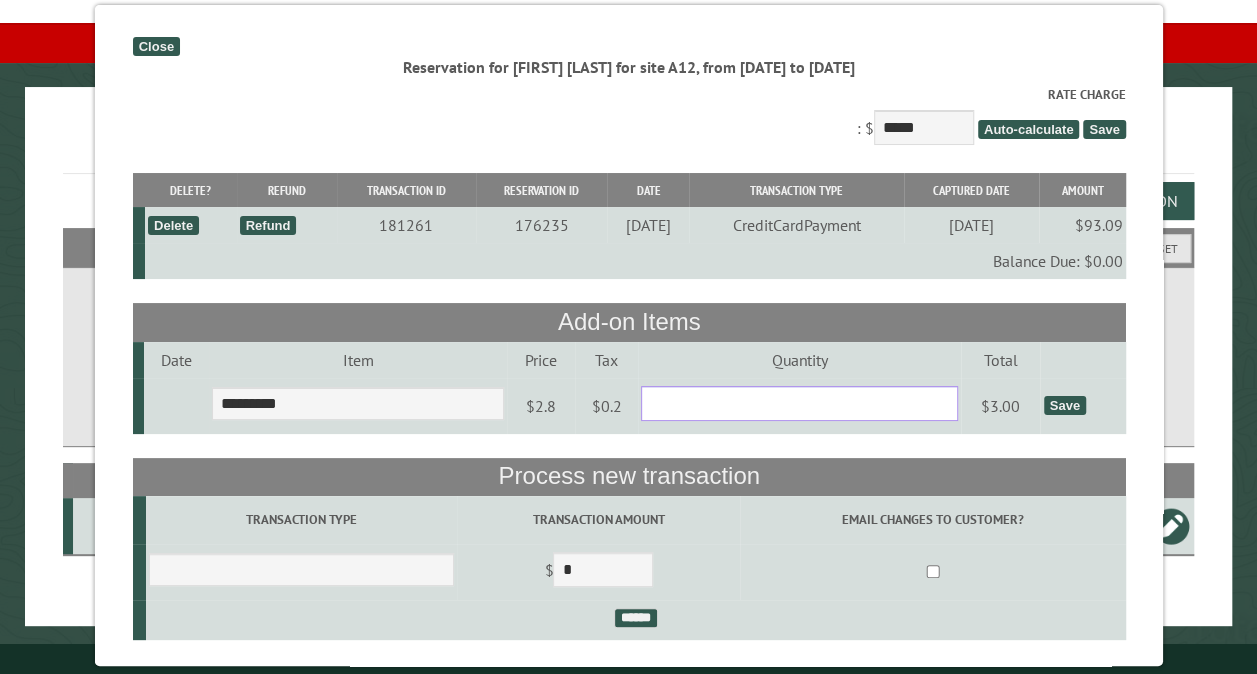 click on "*" at bounding box center (799, 403) 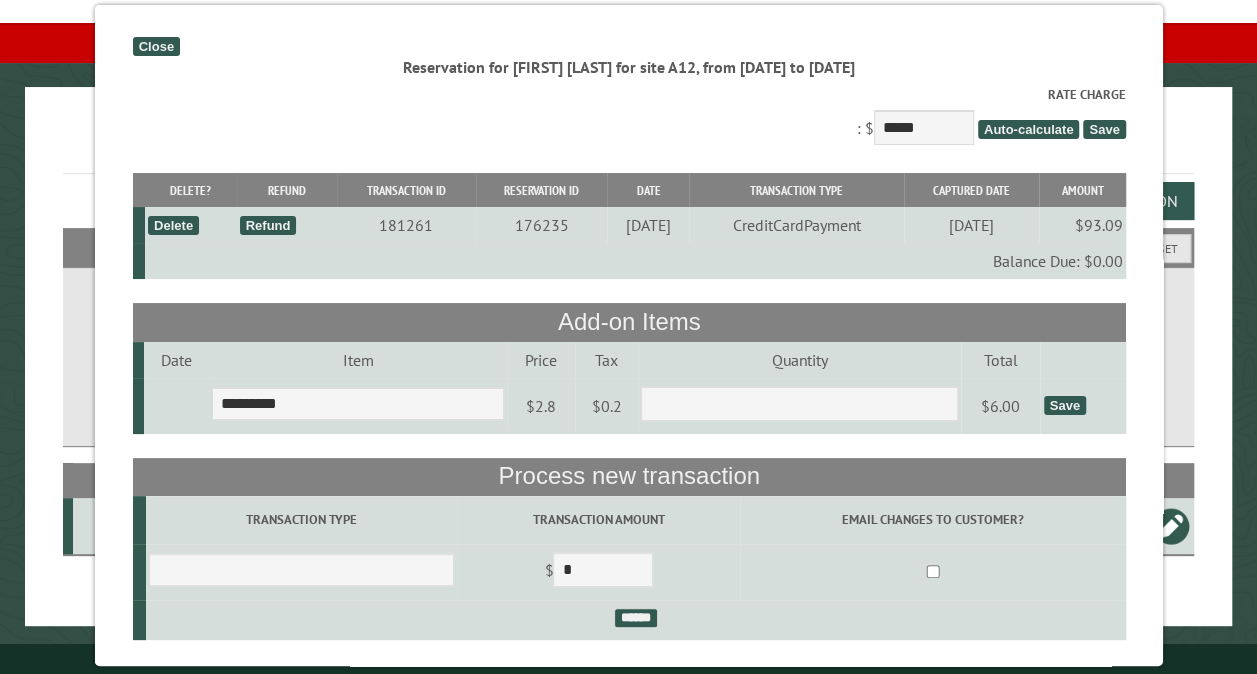 click on "Save" at bounding box center [1064, 405] 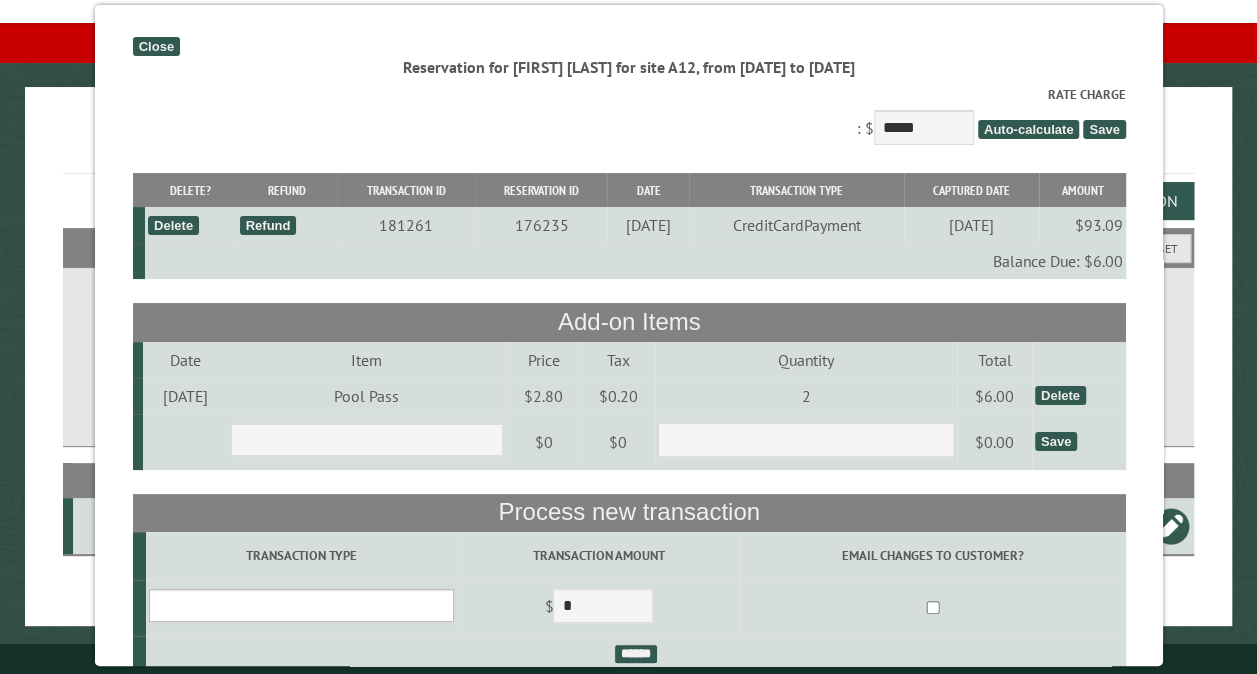 click on "**********" at bounding box center (300, 605) 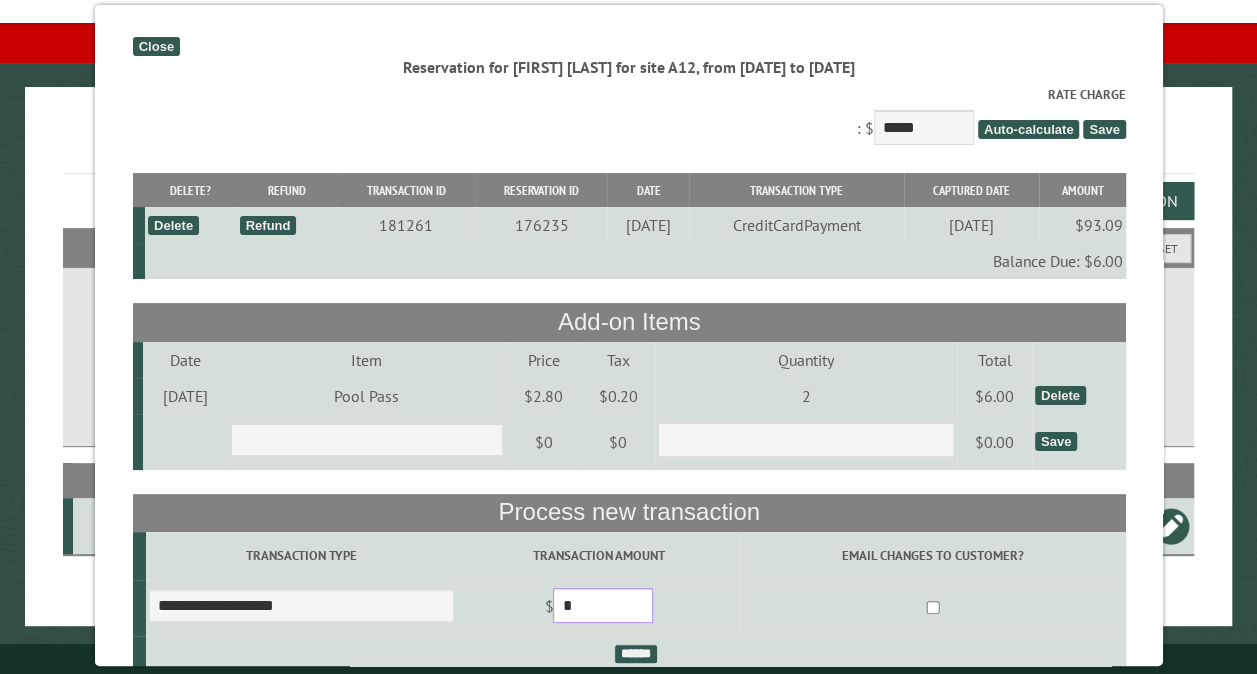 click on "*" at bounding box center [603, 605] 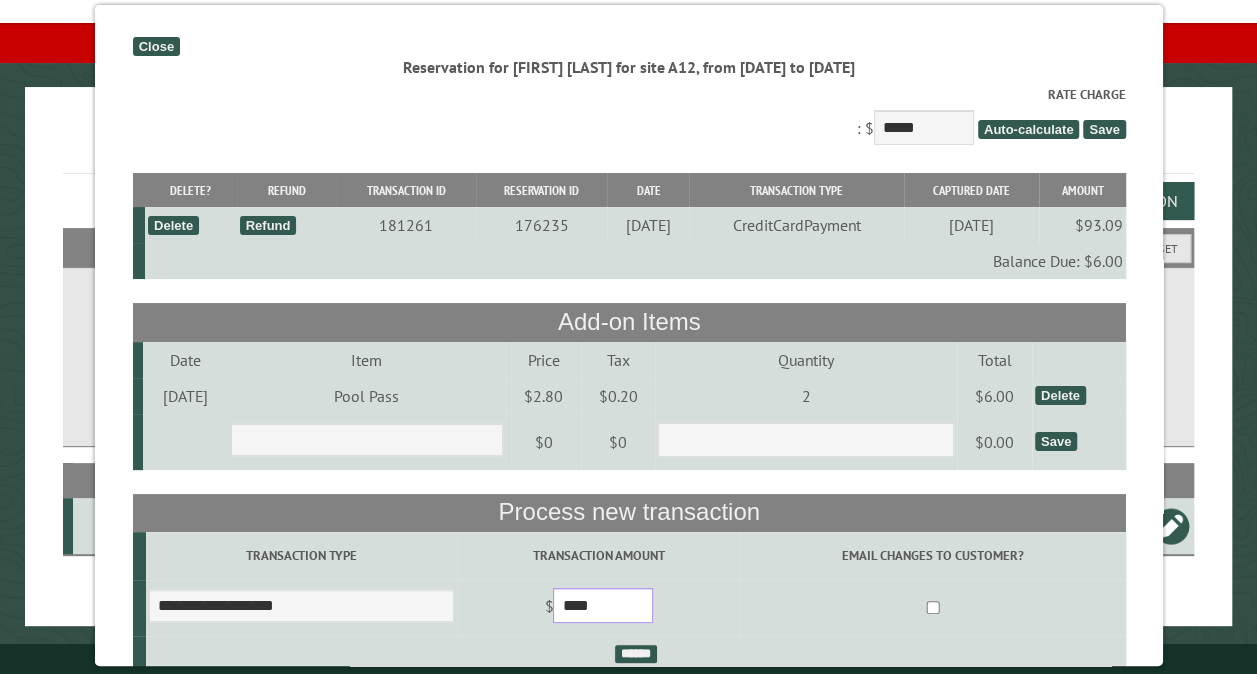 scroll, scrollTop: 212, scrollLeft: 0, axis: vertical 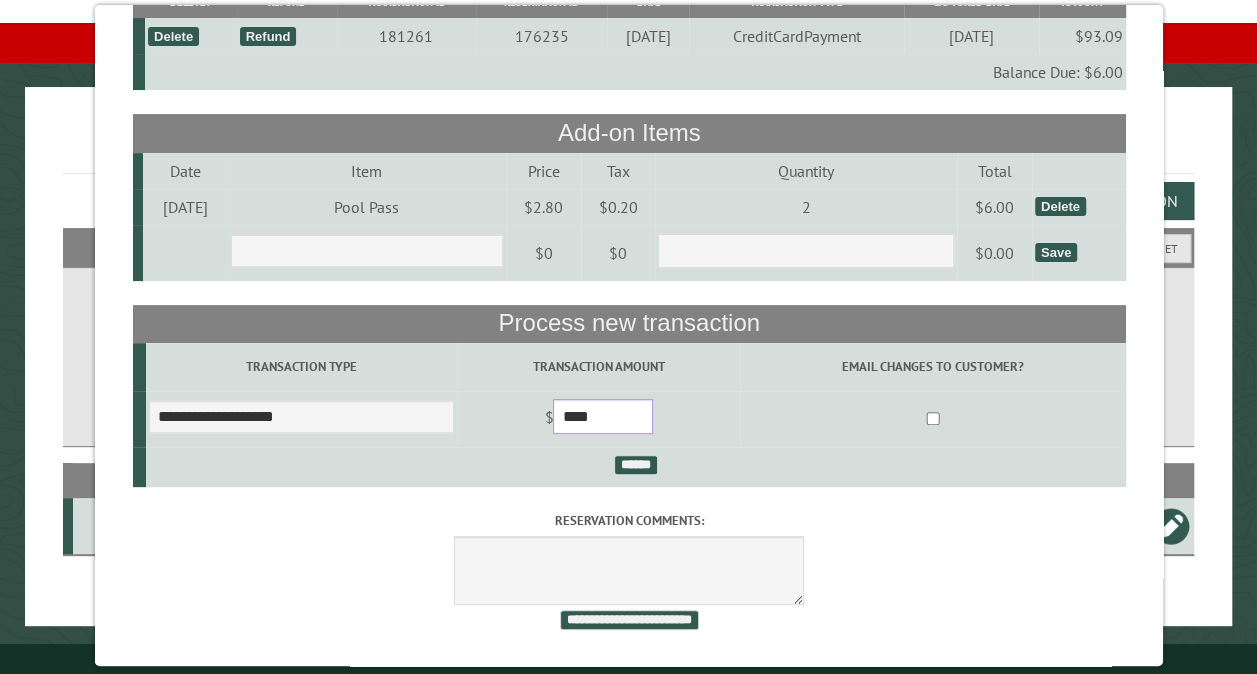 type on "****" 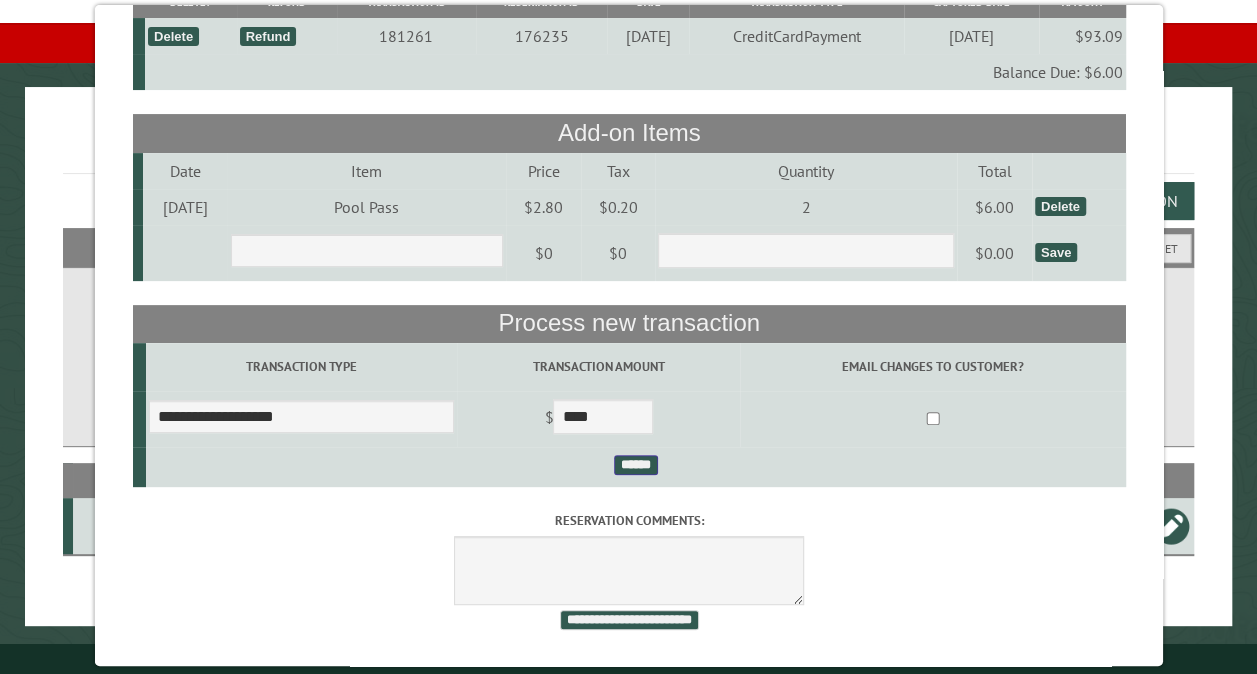 click on "******" at bounding box center [635, 465] 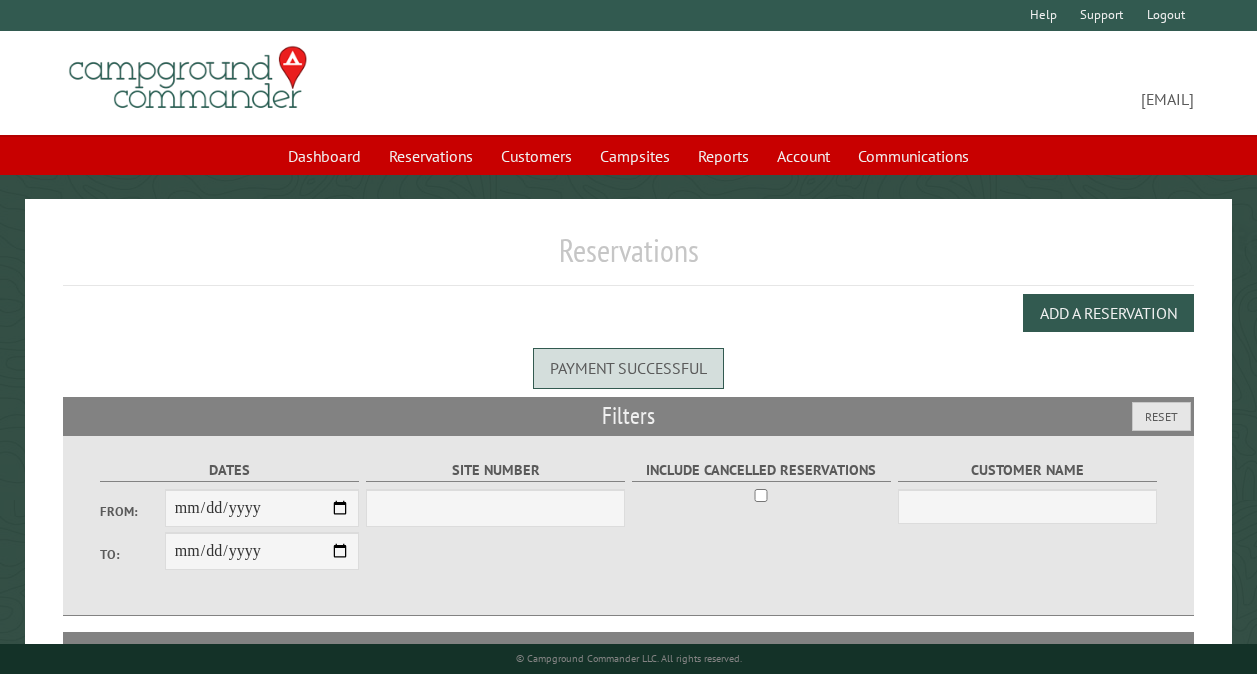scroll, scrollTop: 0, scrollLeft: 0, axis: both 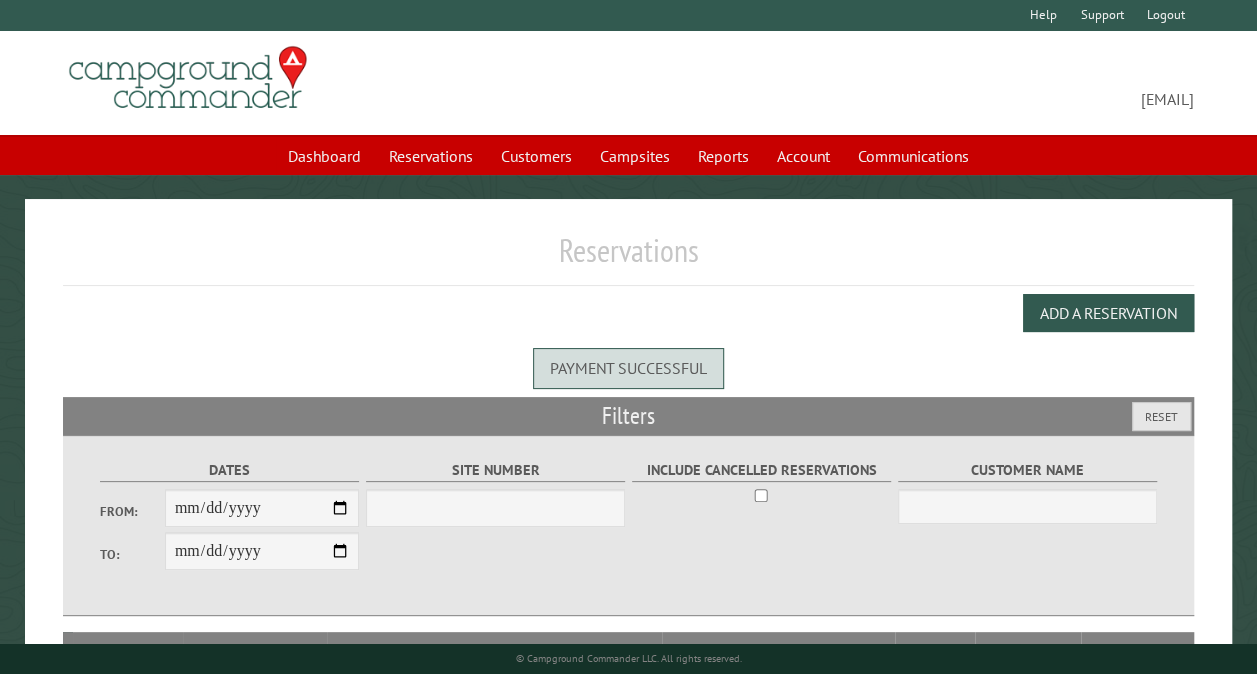 select on "***" 